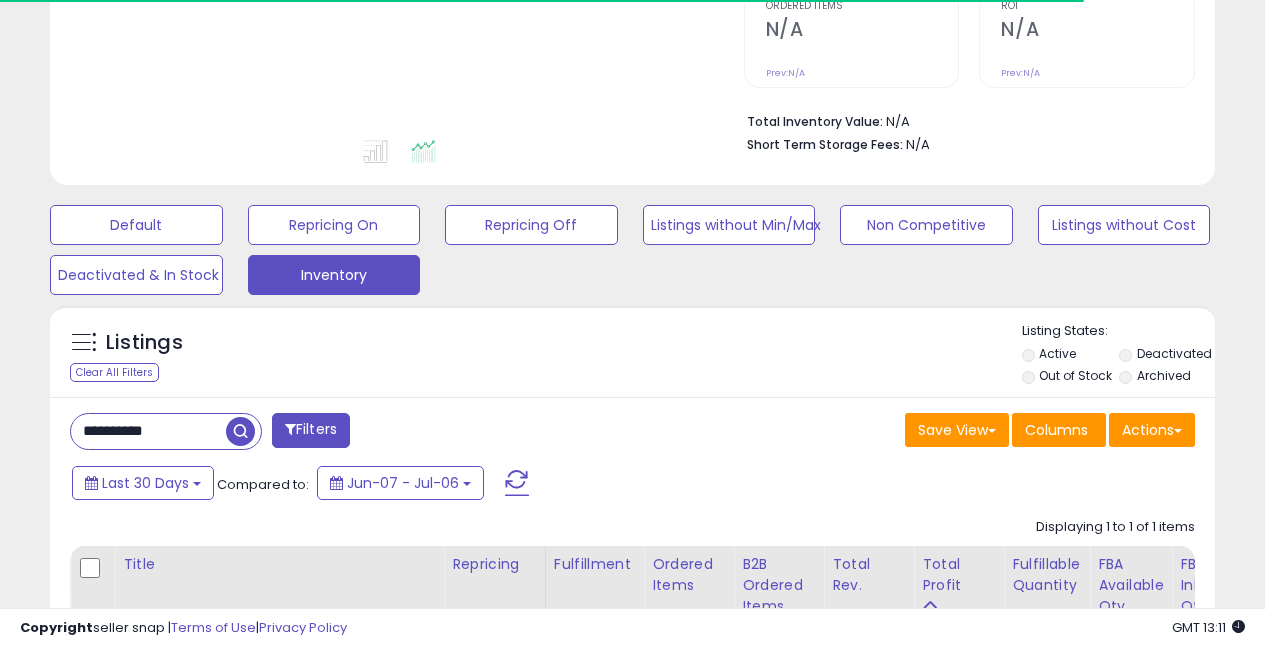 scroll, scrollTop: 517, scrollLeft: 0, axis: vertical 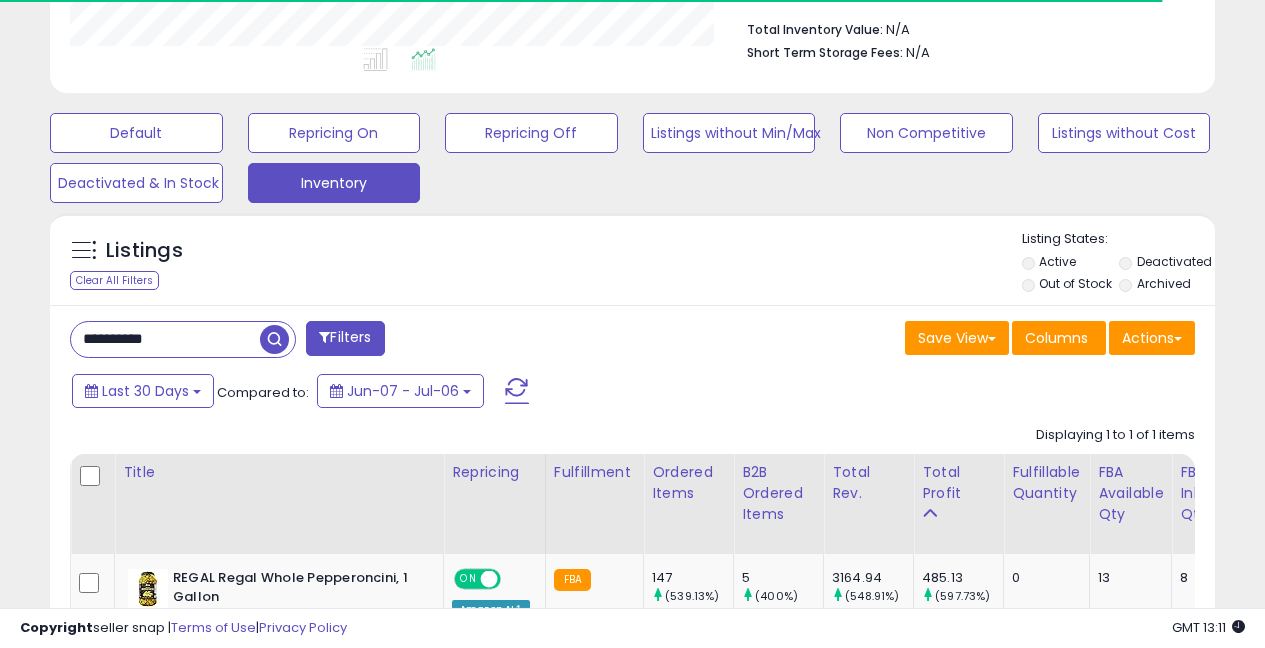 drag, startPoint x: 178, startPoint y: 338, endPoint x: 37, endPoint y: 274, distance: 154.84508 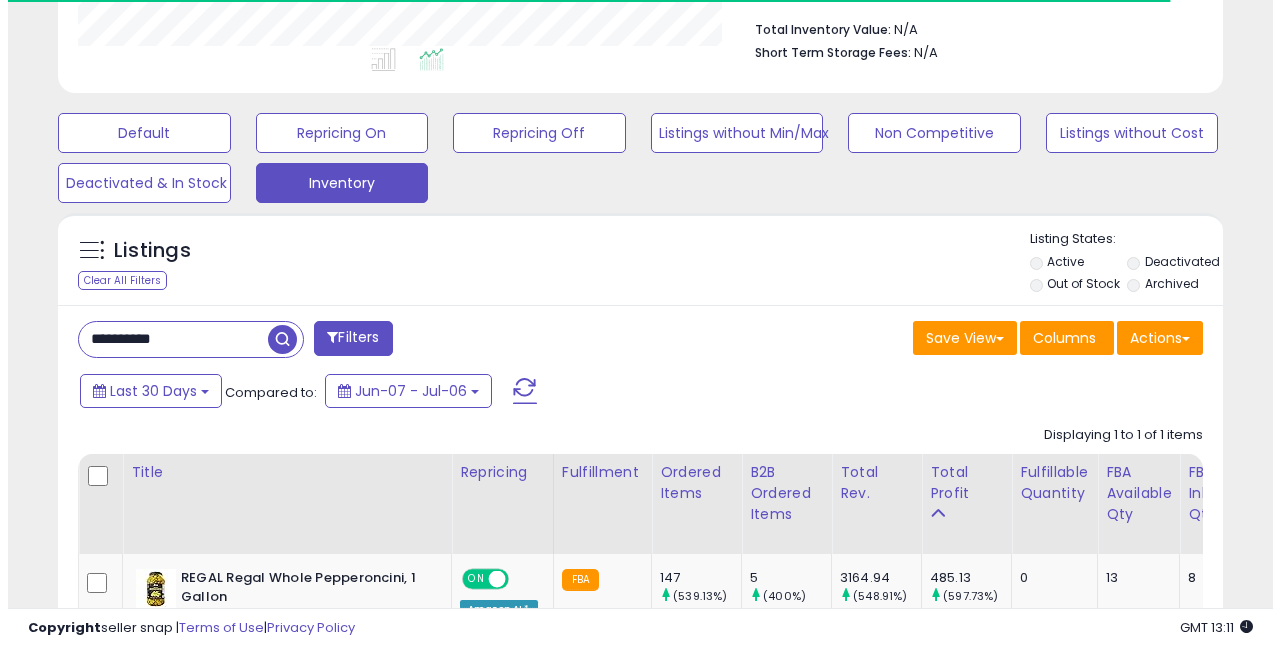 scroll, scrollTop: 410, scrollLeft: 673, axis: both 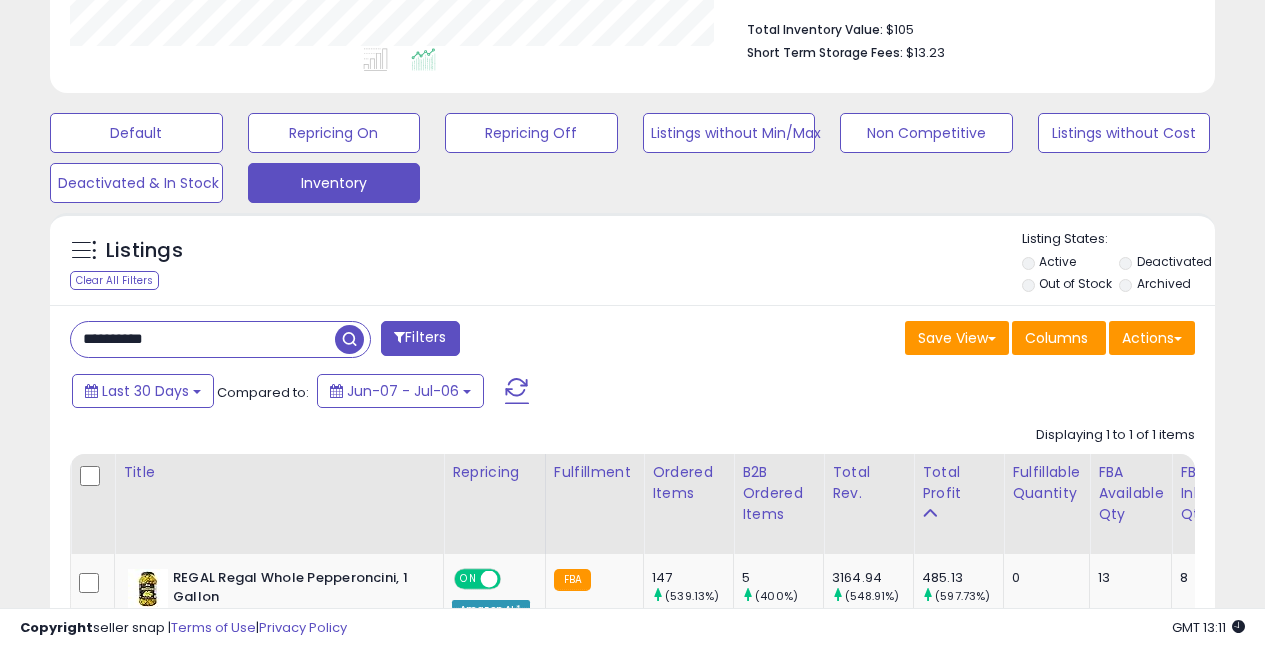 type on "**********" 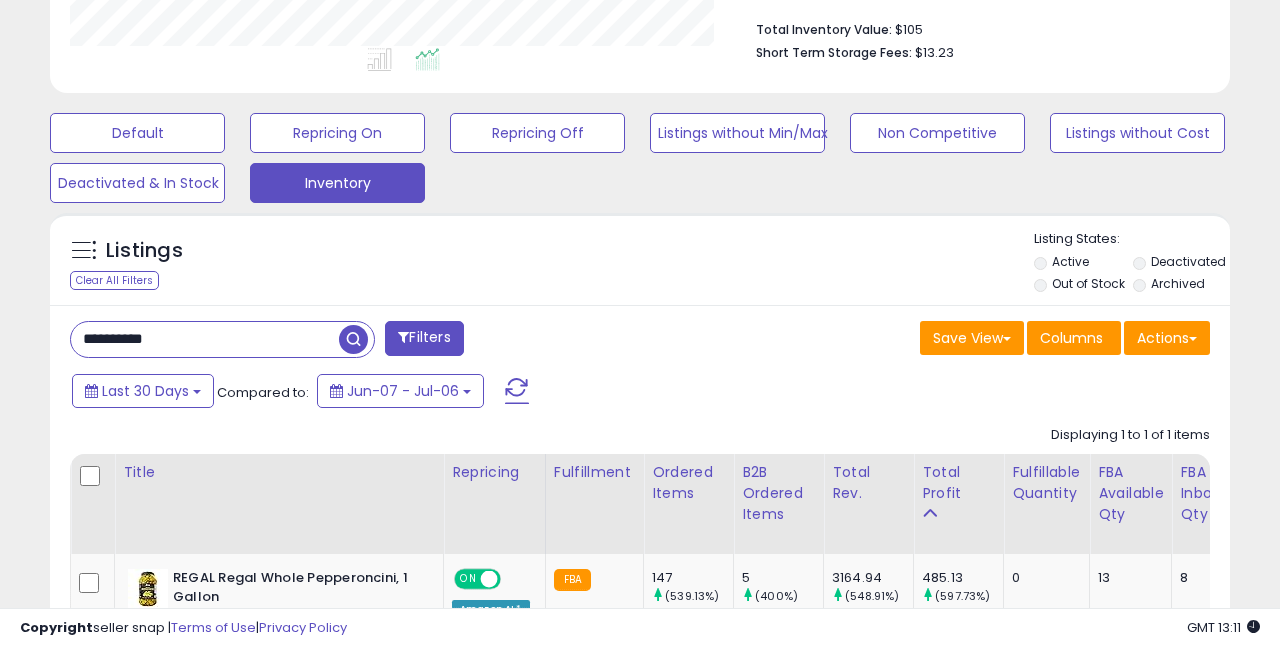 scroll, scrollTop: 999590, scrollLeft: 999317, axis: both 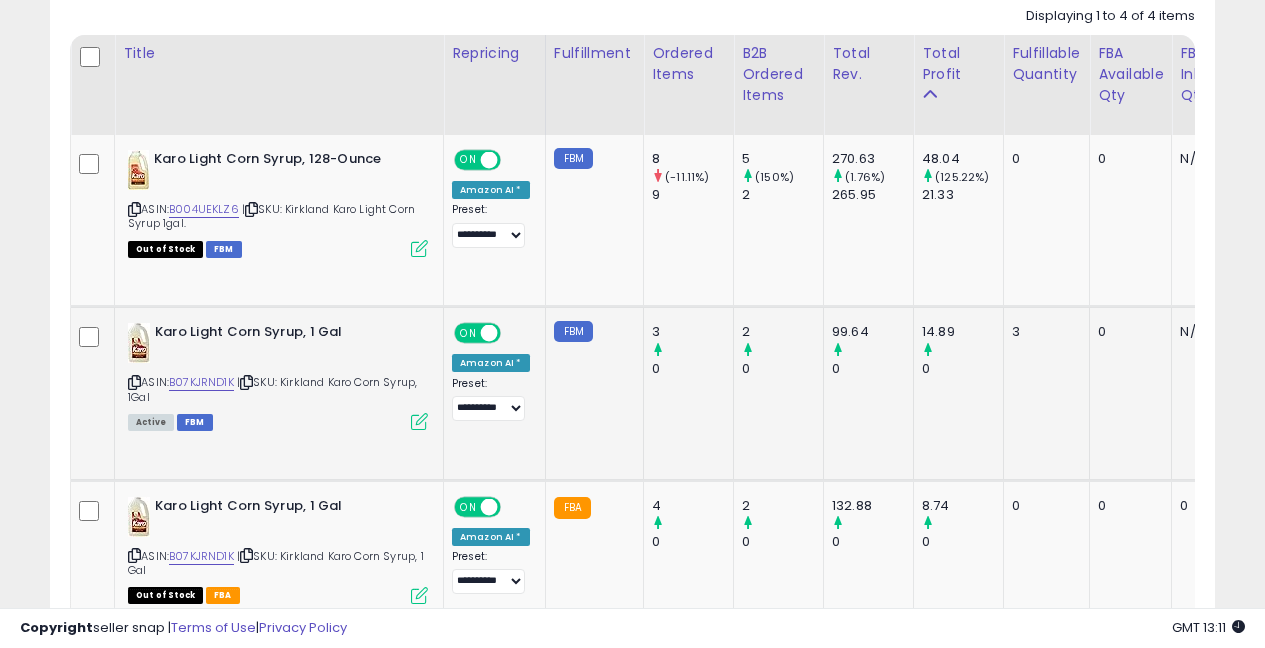 click at bounding box center (419, 421) 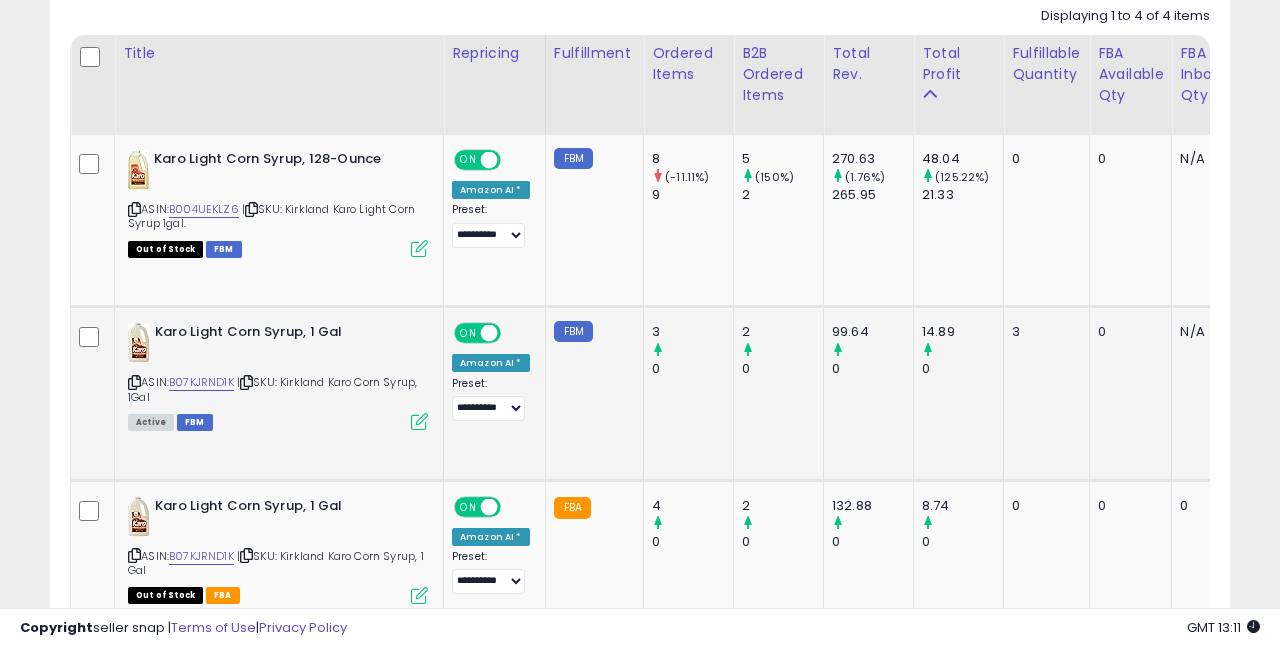 scroll, scrollTop: 999590, scrollLeft: 999317, axis: both 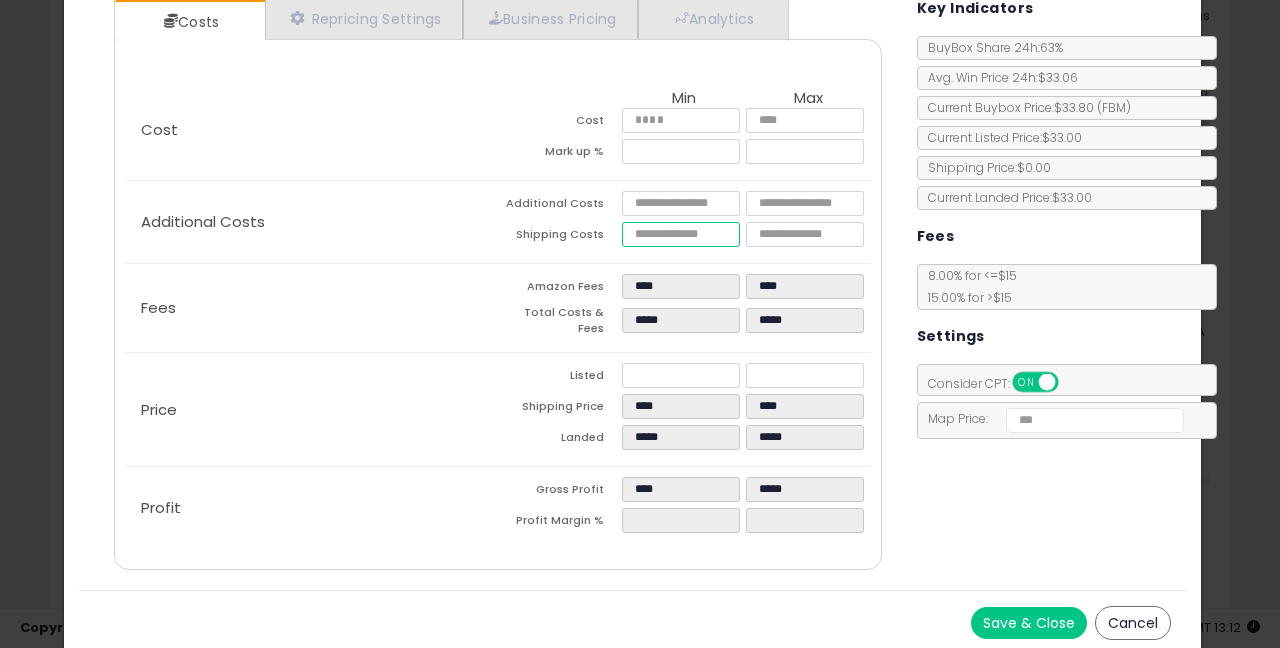 drag, startPoint x: 671, startPoint y: 235, endPoint x: 642, endPoint y: 234, distance: 29.017237 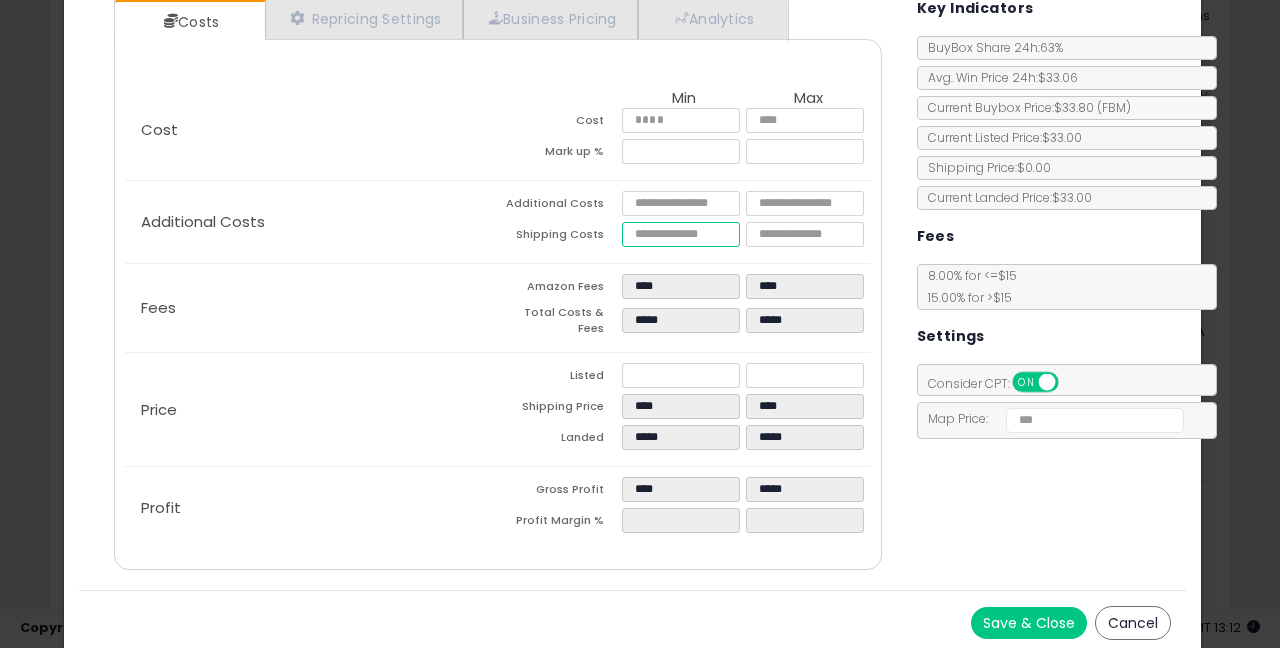 type on "****" 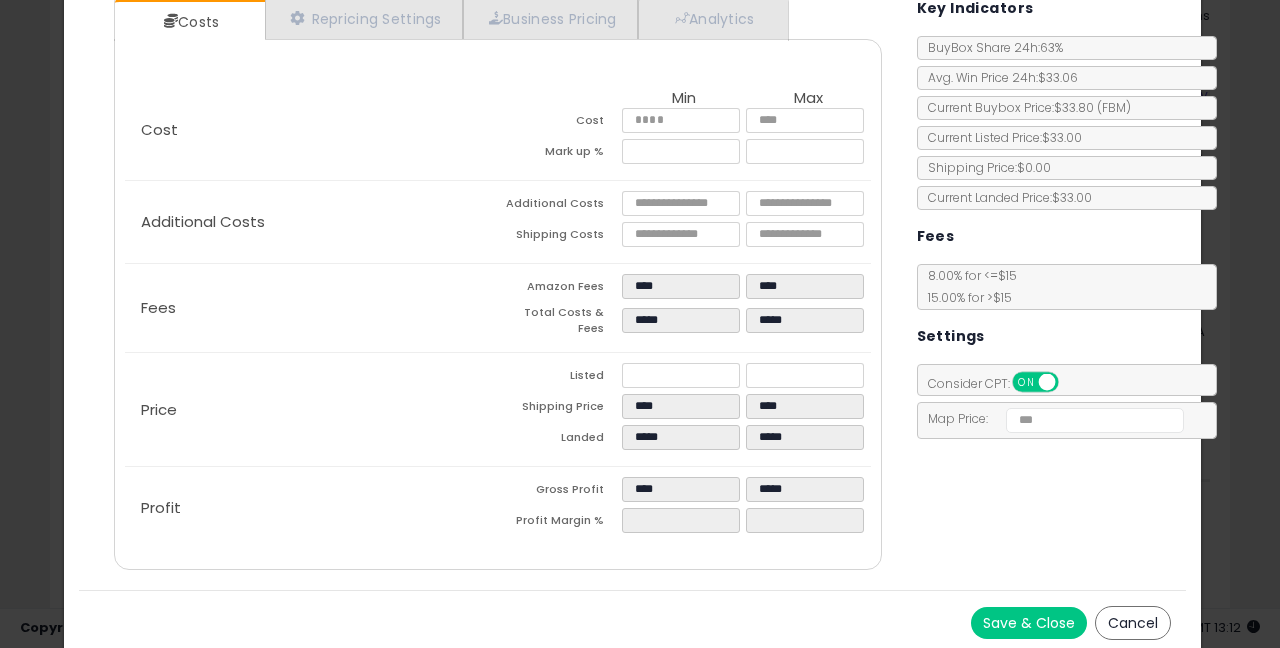 type on "*****" 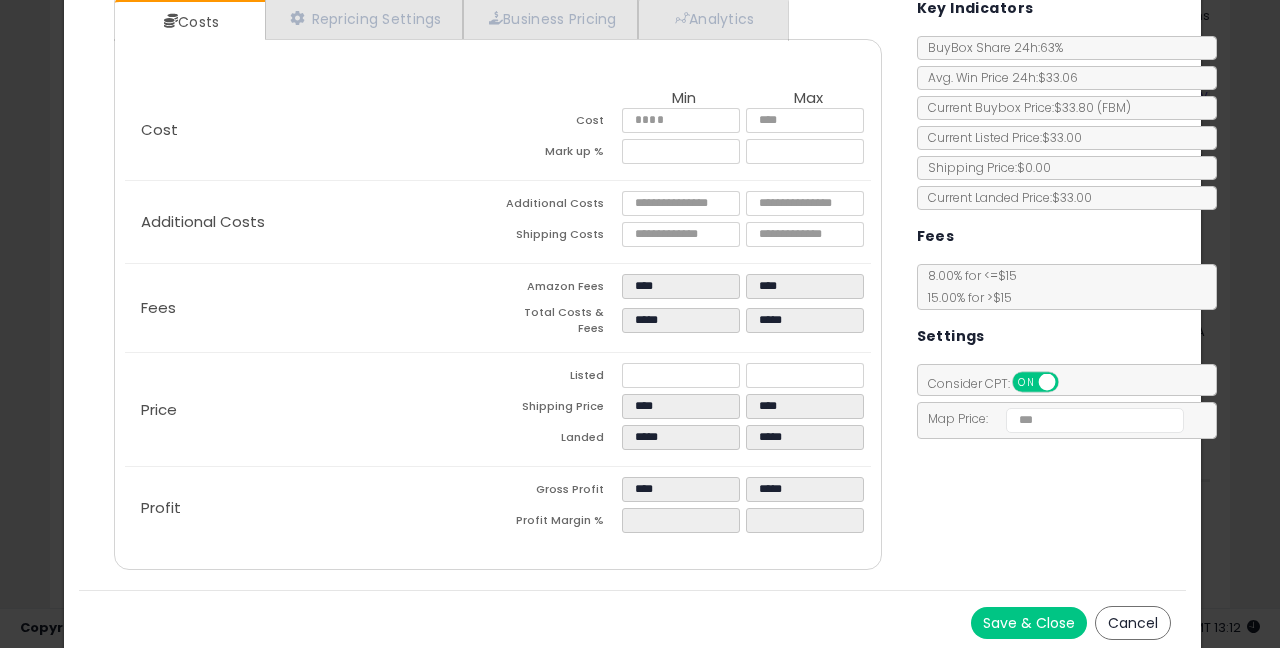 click on "Costs
Repricing Settings
Business Pricing
Analytics
Cost" at bounding box center [632, 286] 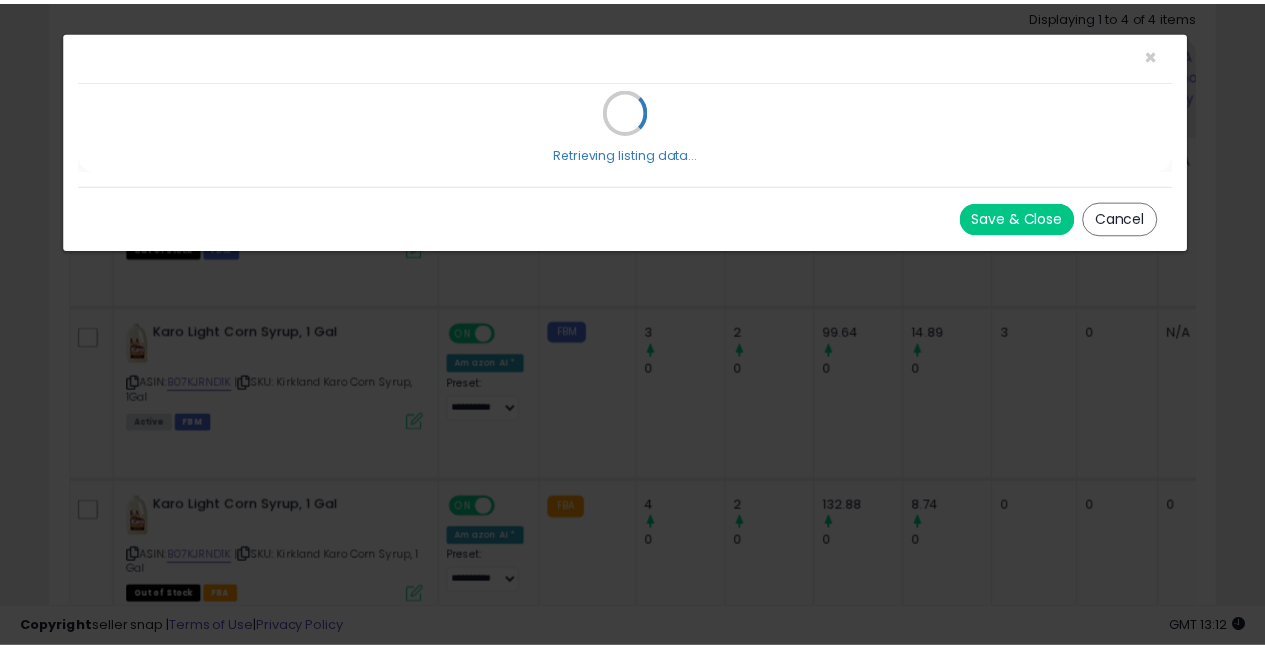 scroll, scrollTop: 0, scrollLeft: 0, axis: both 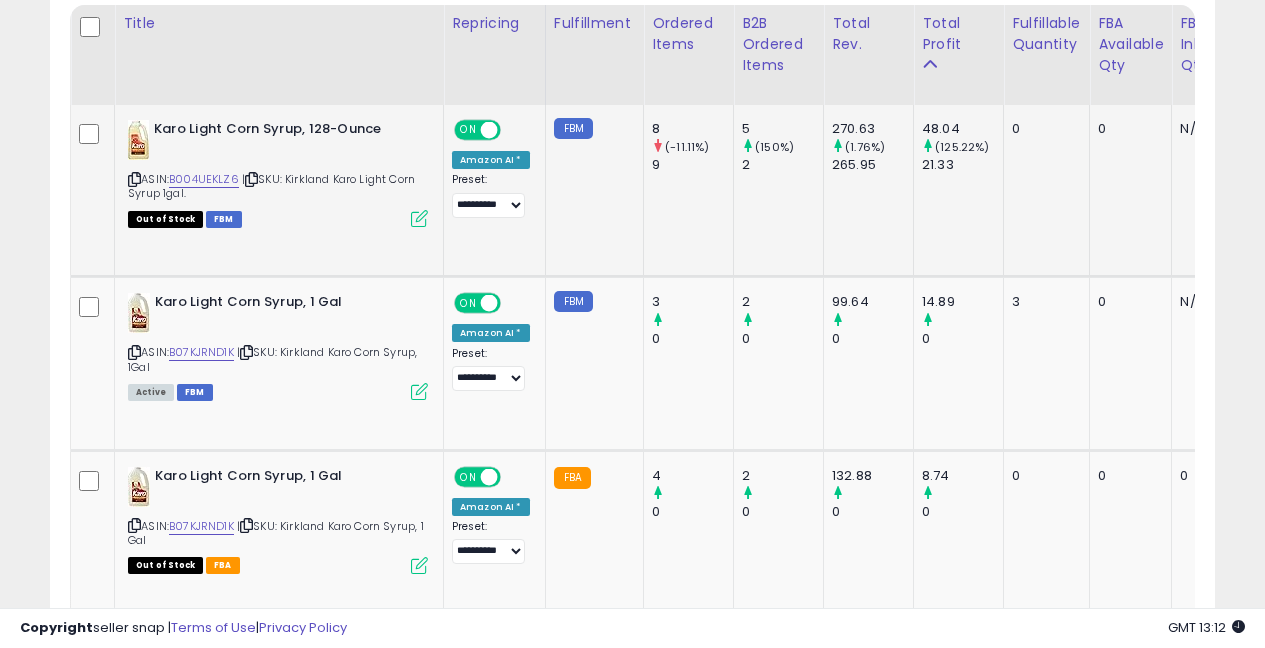 click at bounding box center (419, 218) 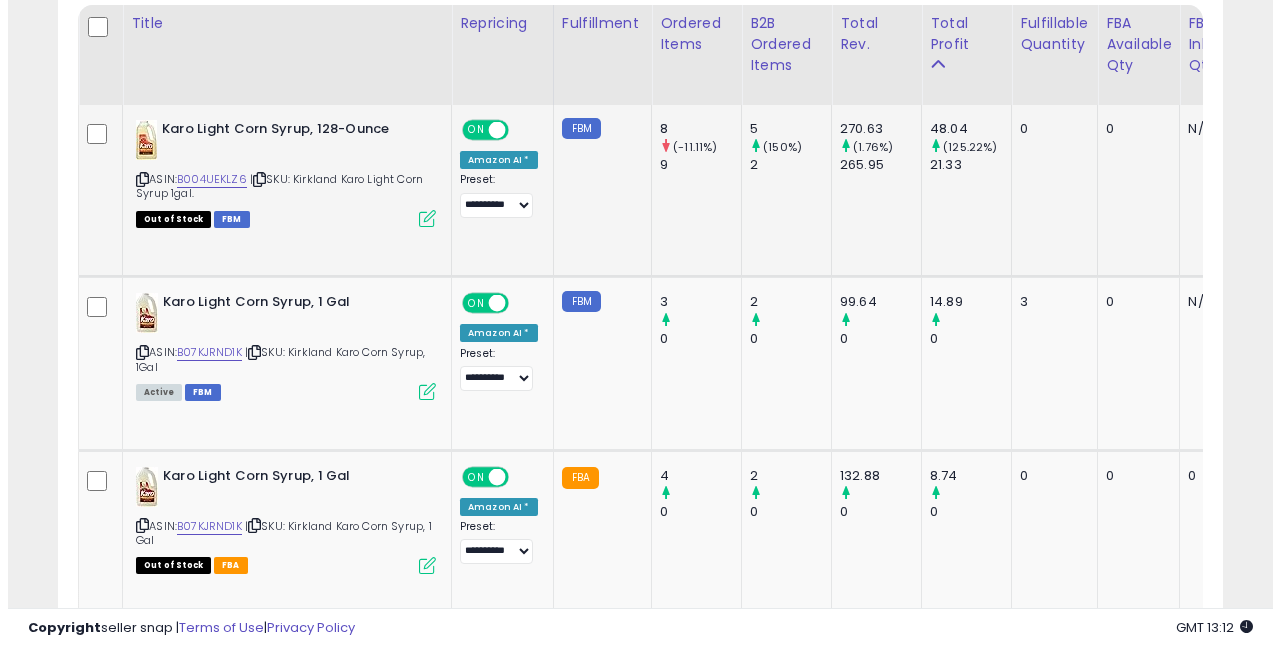 scroll, scrollTop: 999590, scrollLeft: 999317, axis: both 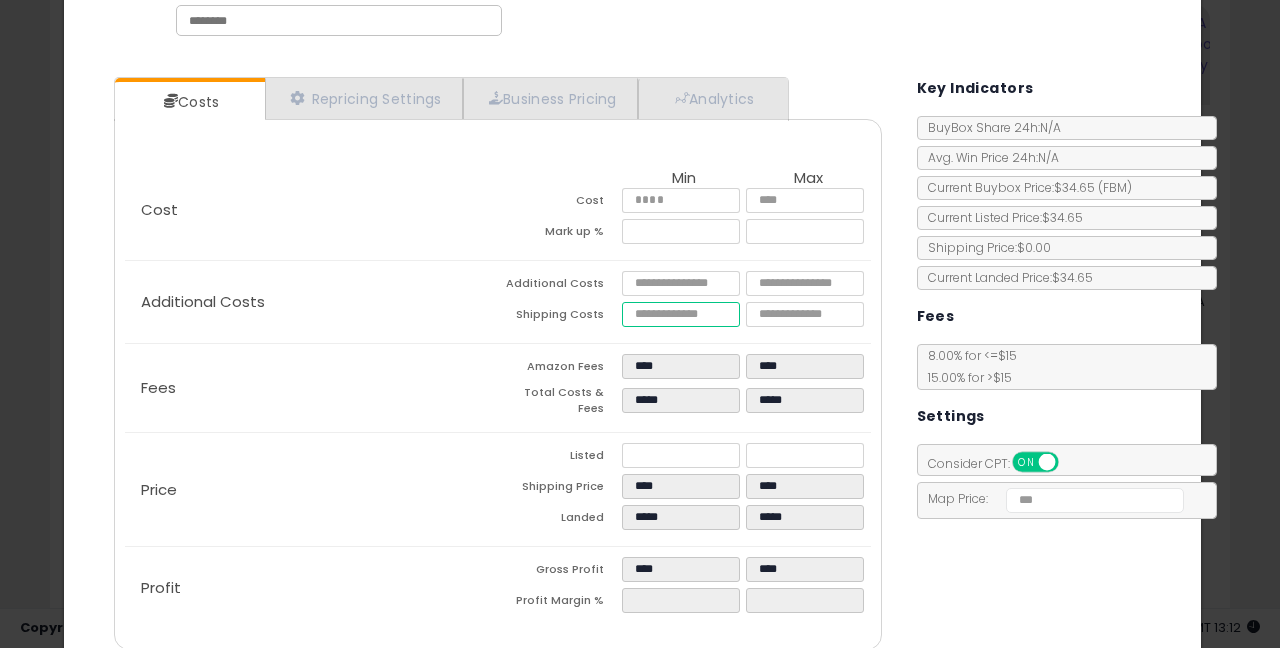 drag, startPoint x: 659, startPoint y: 314, endPoint x: 525, endPoint y: 269, distance: 141.35417 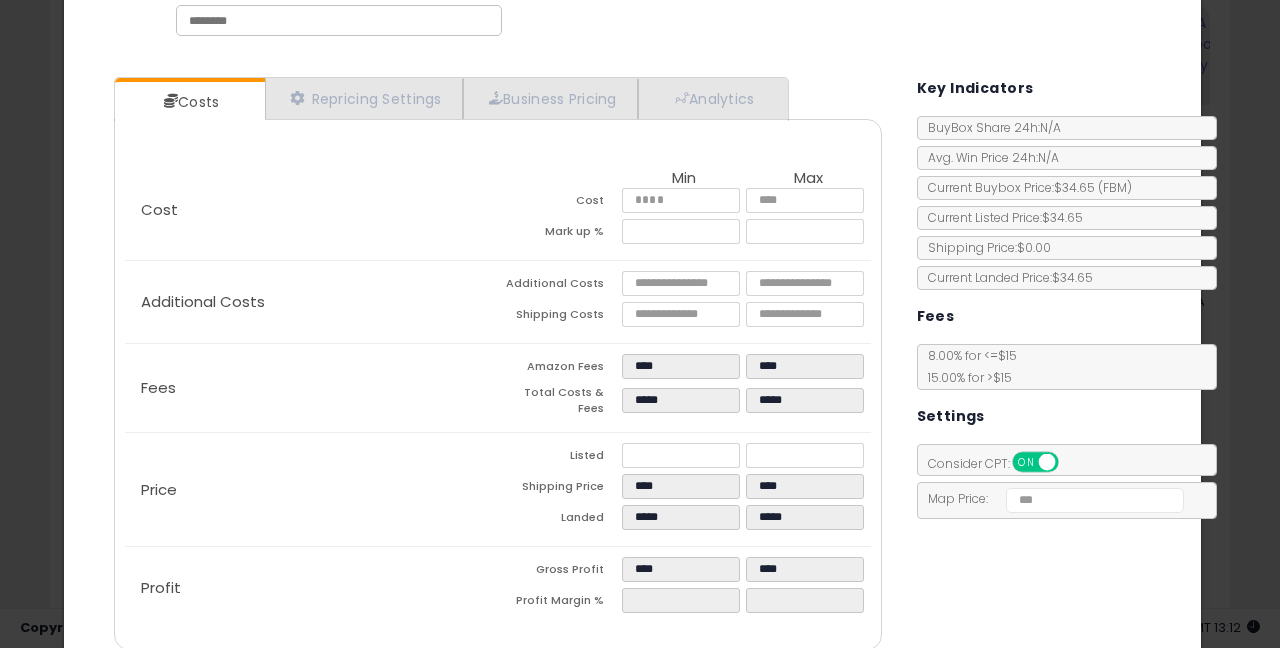 type on "*****" 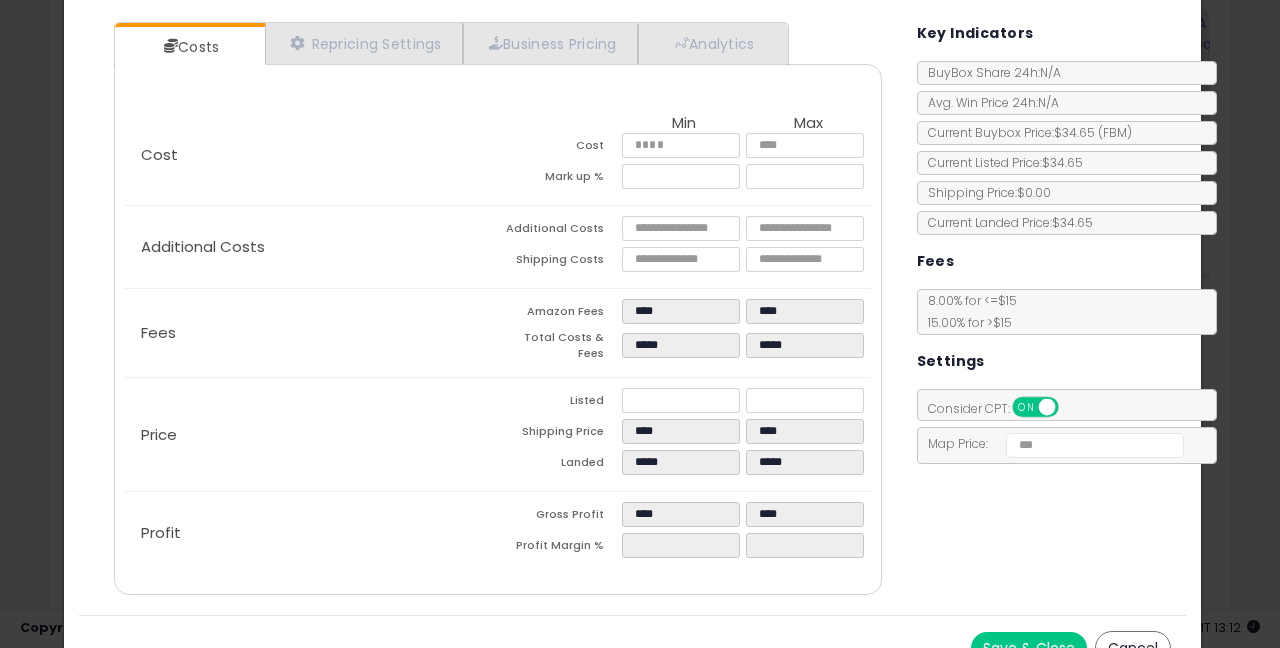 scroll, scrollTop: 193, scrollLeft: 0, axis: vertical 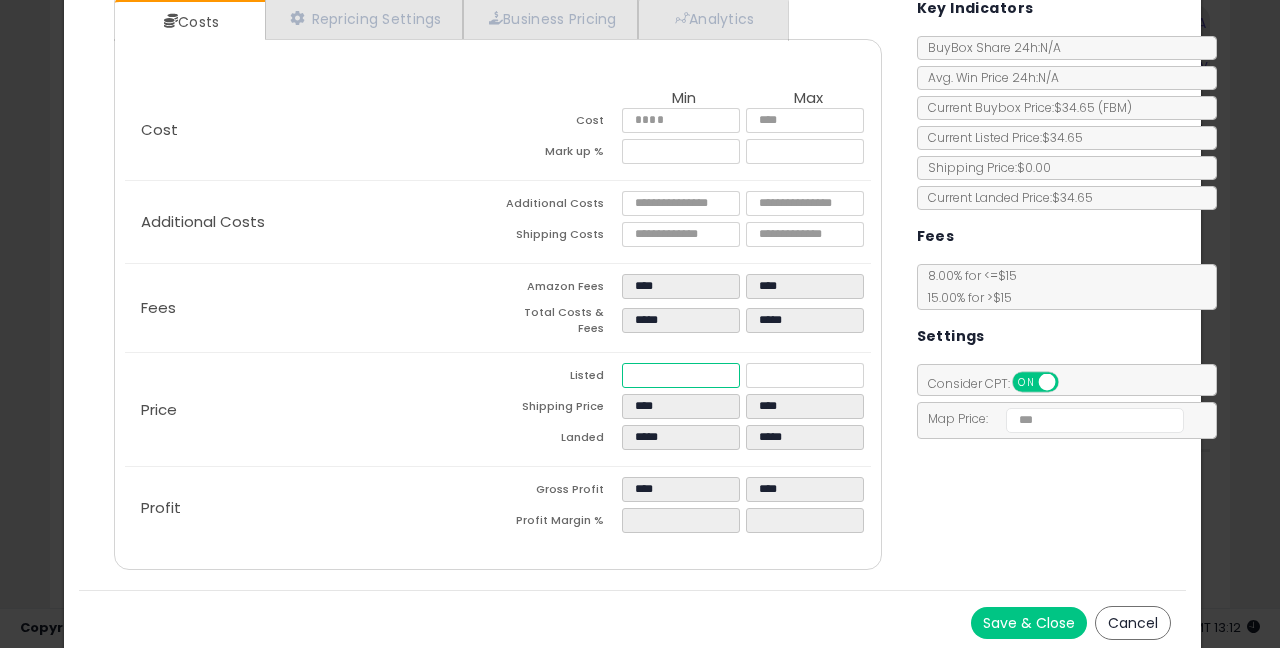 type on "****" 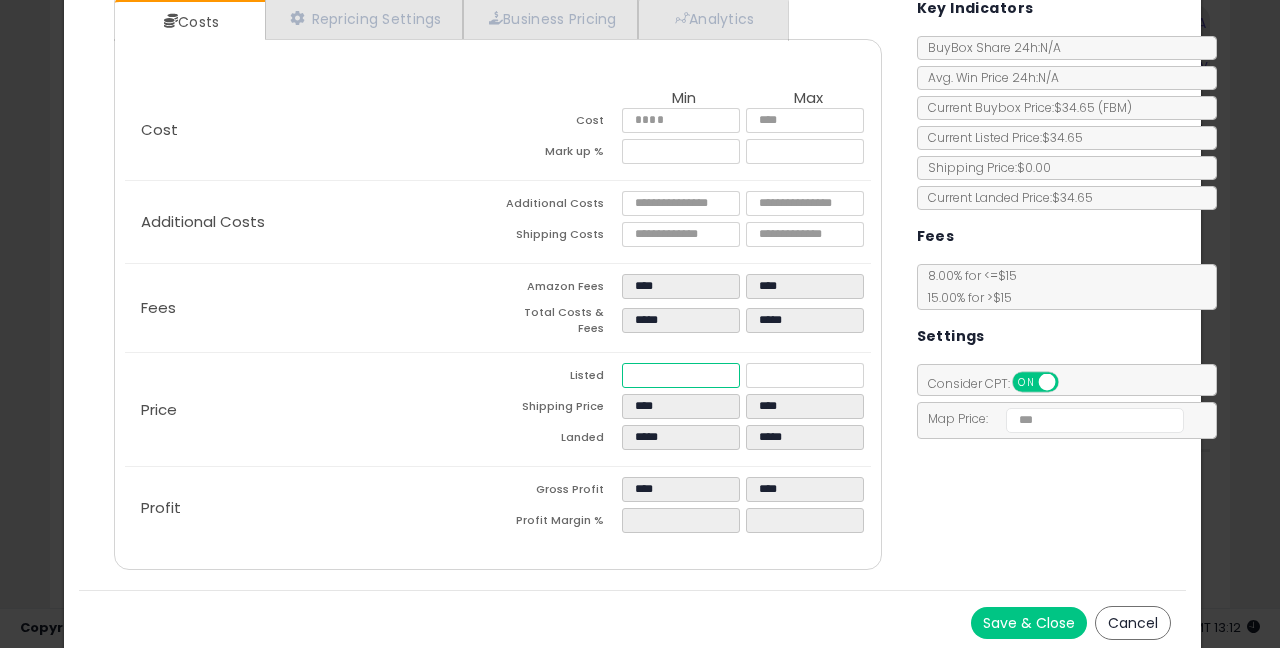 type on "****" 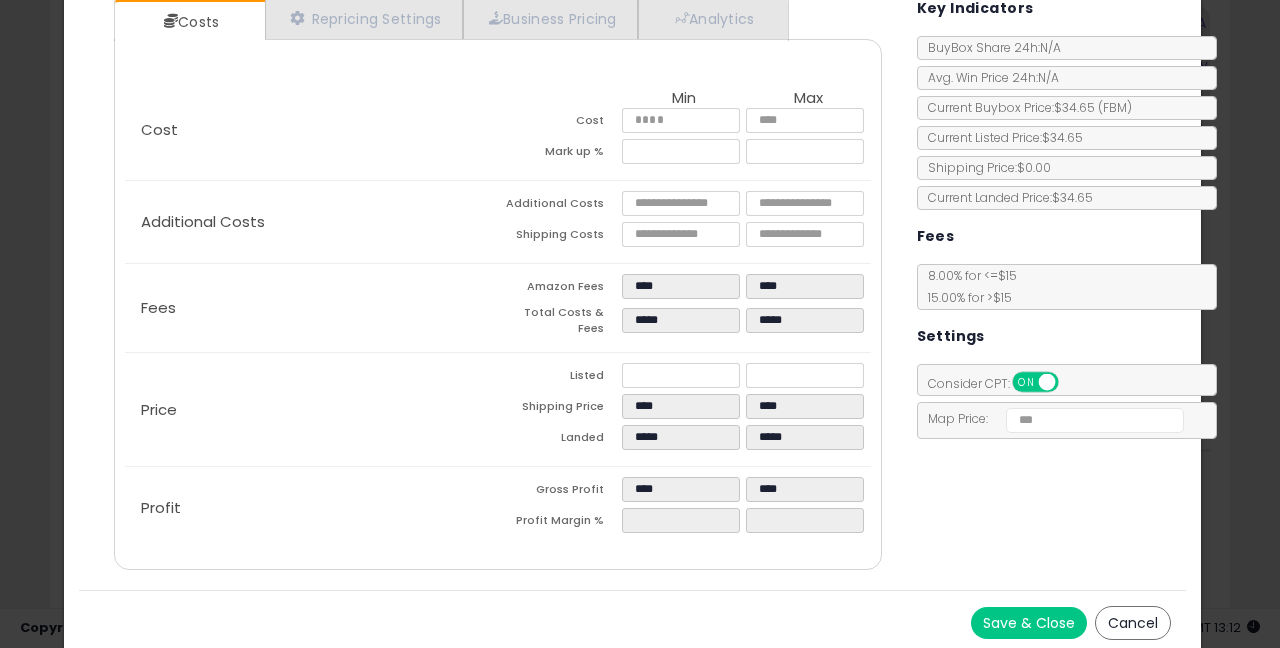 click on "Costs
Repricing Settings
Business Pricing
Analytics
Cost" at bounding box center [632, 286] 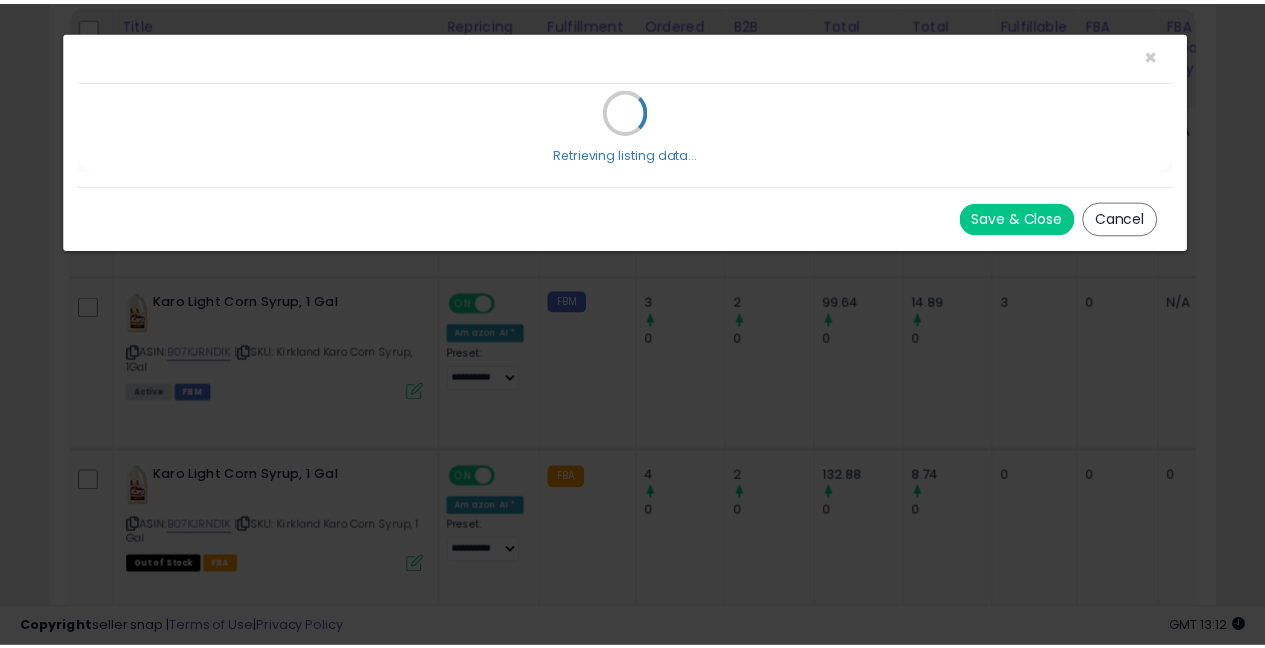 scroll, scrollTop: 0, scrollLeft: 0, axis: both 